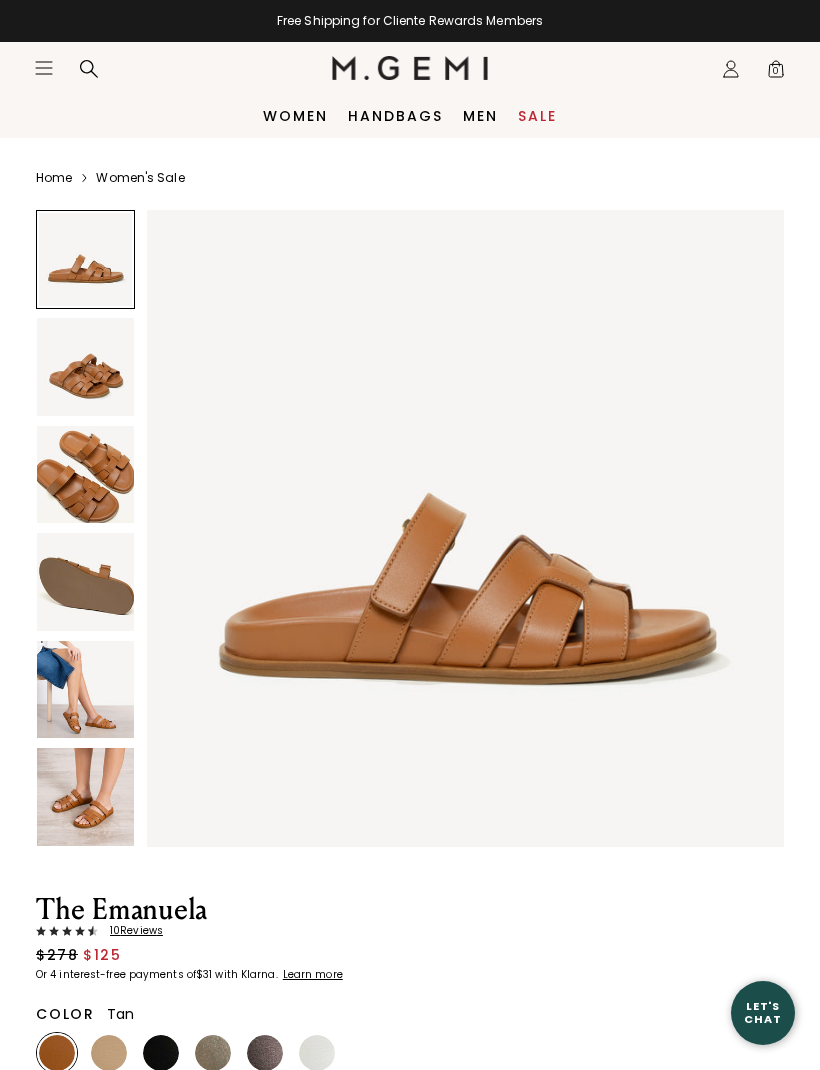 scroll, scrollTop: 0, scrollLeft: 0, axis: both 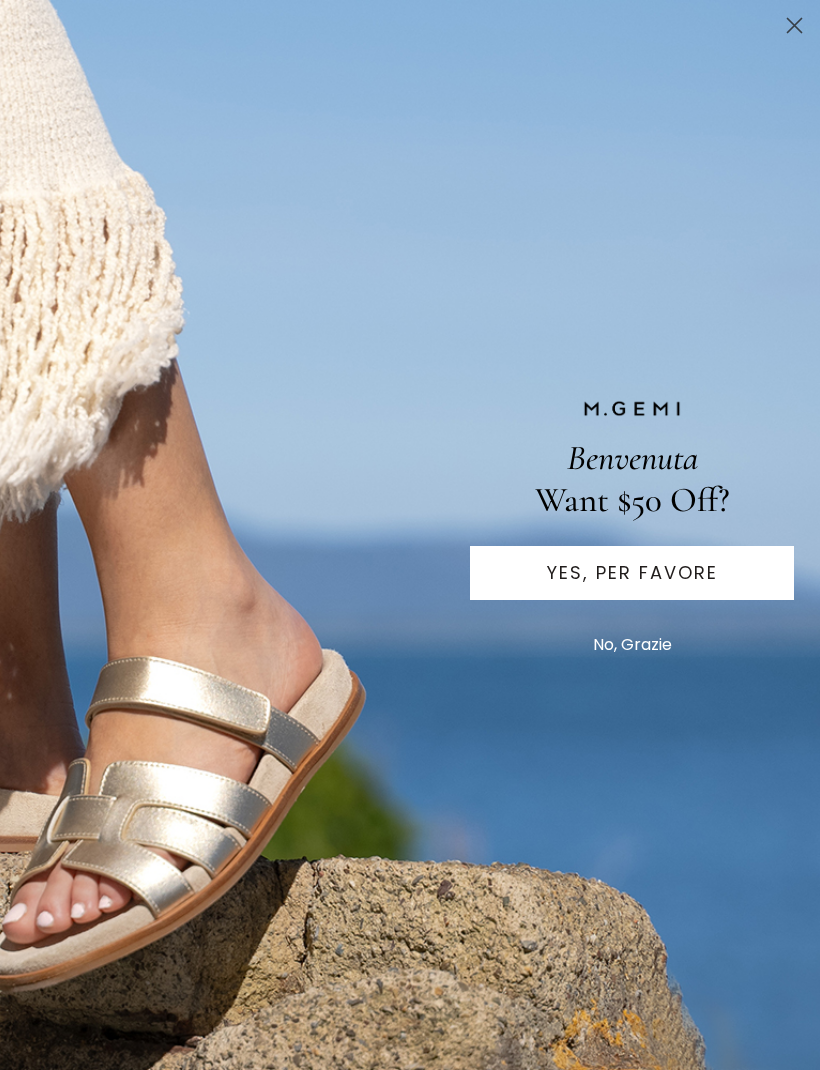 click on "No, Grazie" at bounding box center [632, 645] 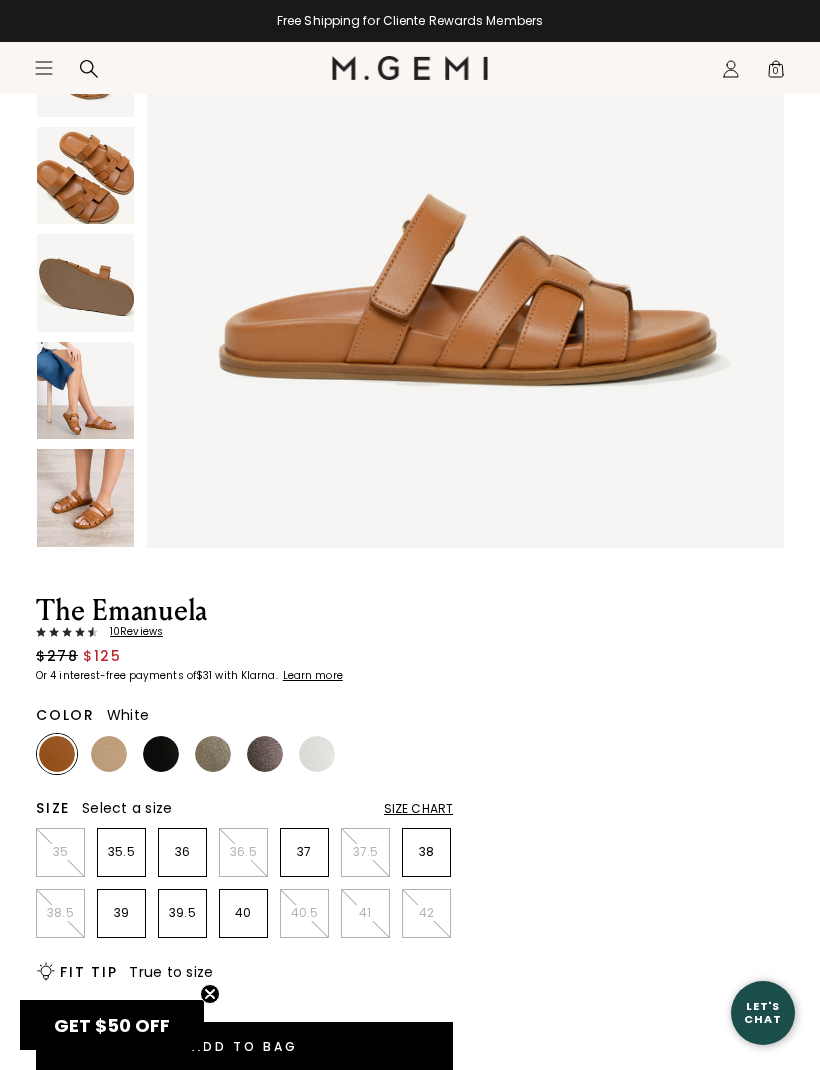 click at bounding box center [317, 754] 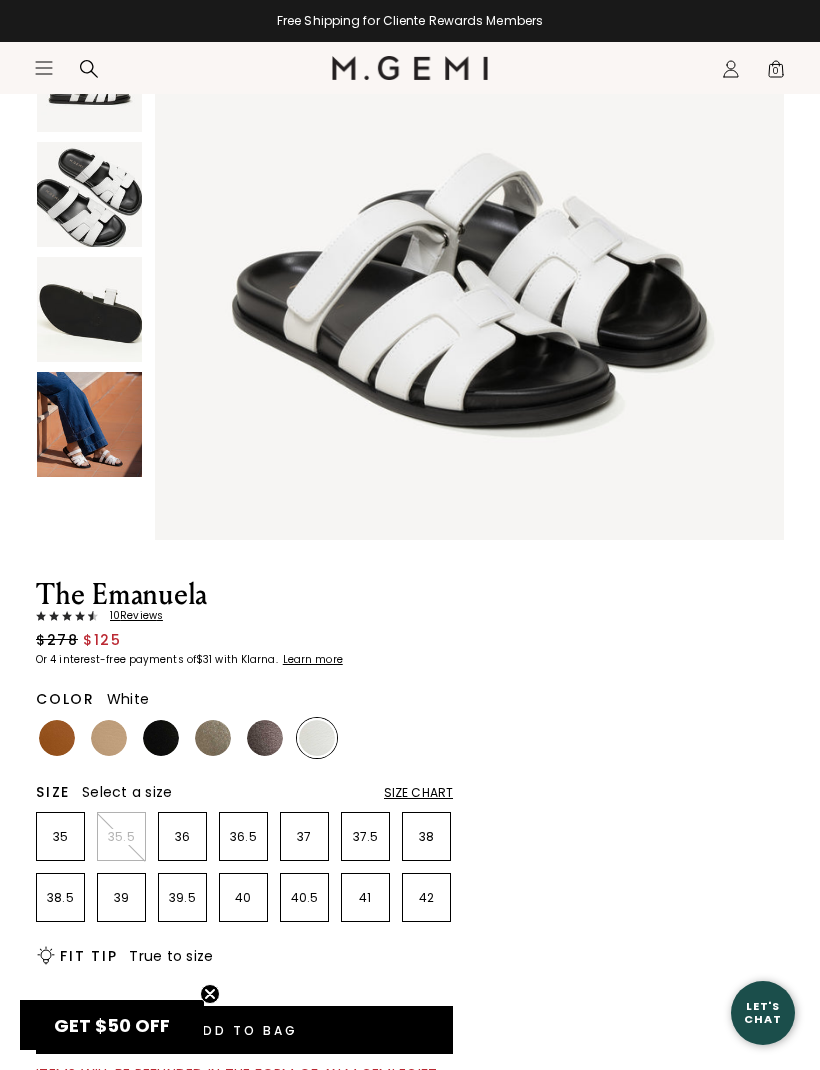 scroll, scrollTop: 0, scrollLeft: 0, axis: both 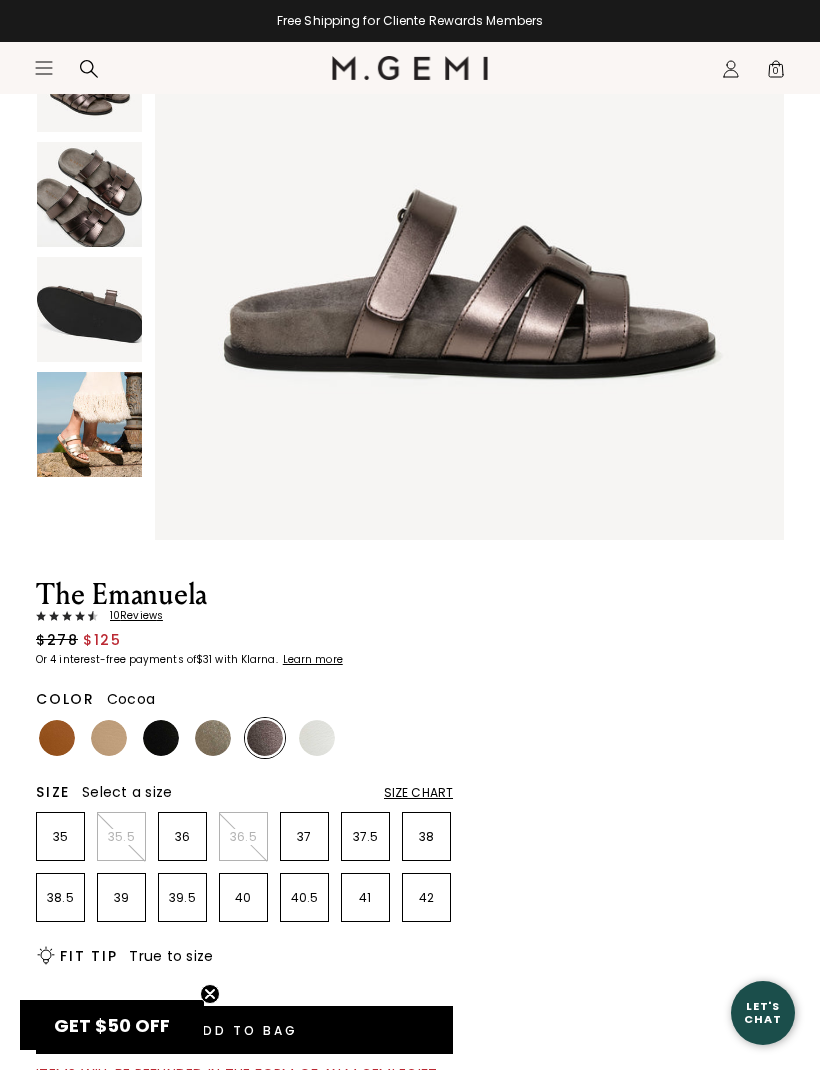 click at bounding box center [213, 738] 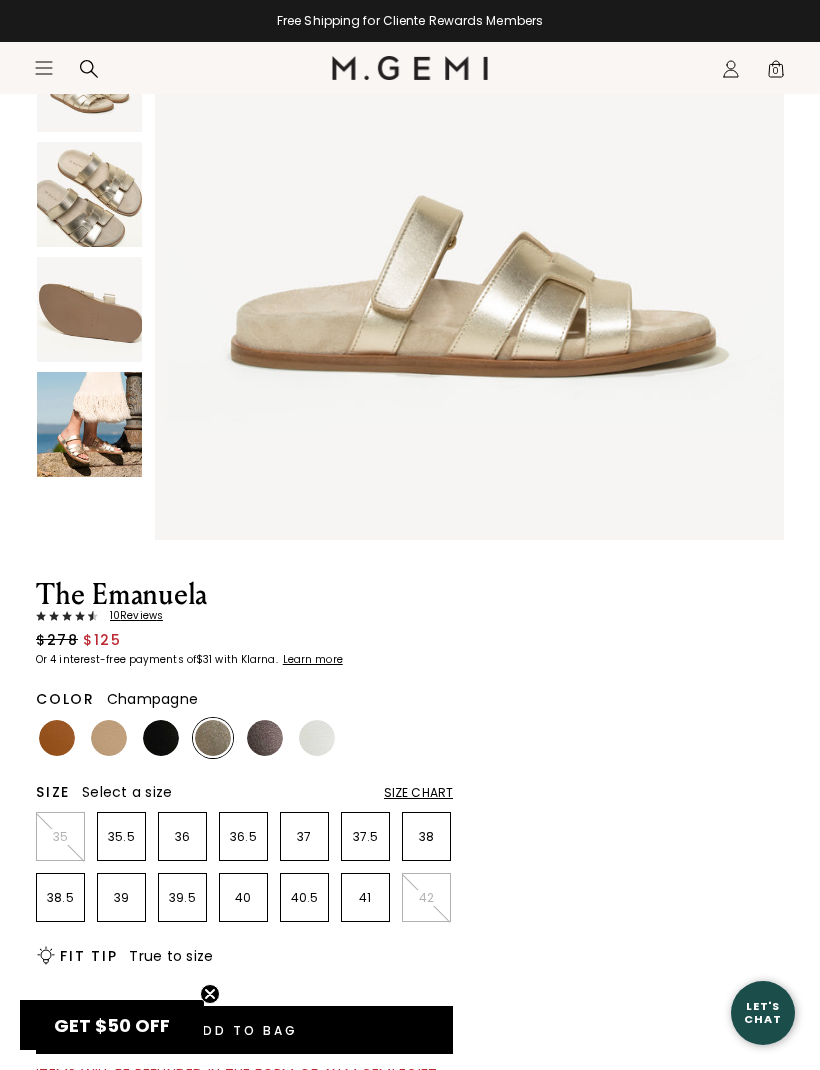 scroll, scrollTop: 0, scrollLeft: 0, axis: both 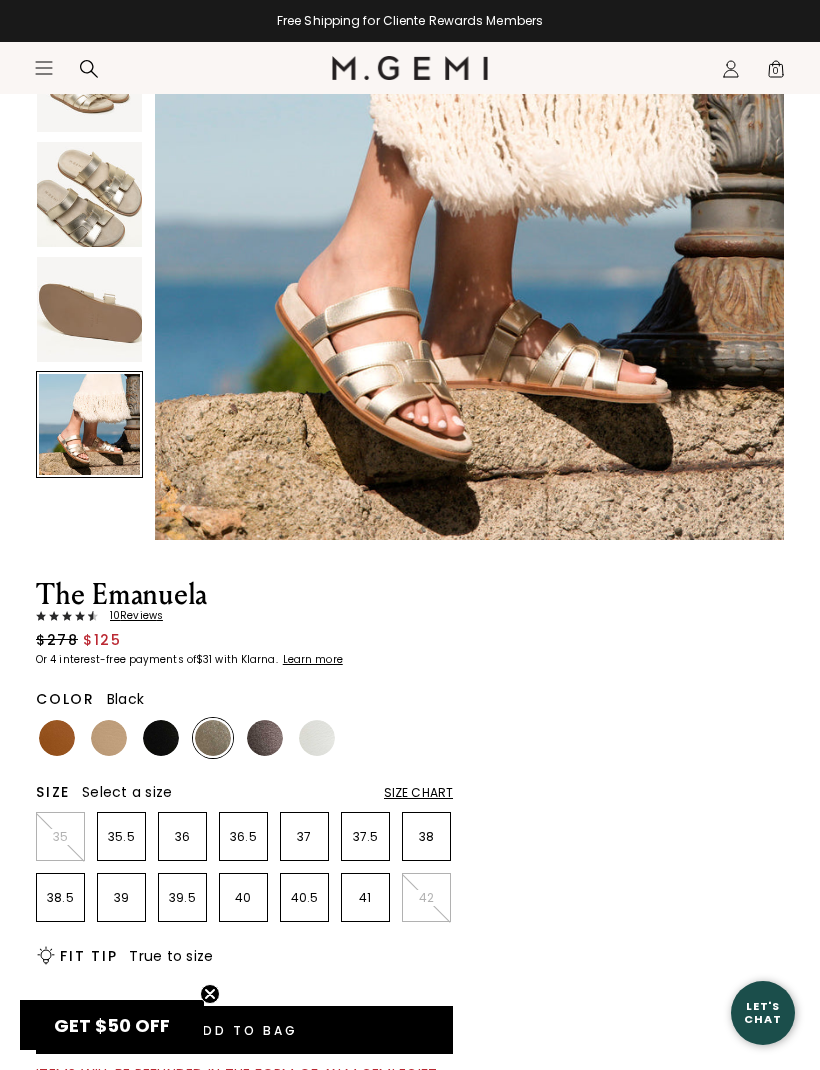 click at bounding box center (161, 738) 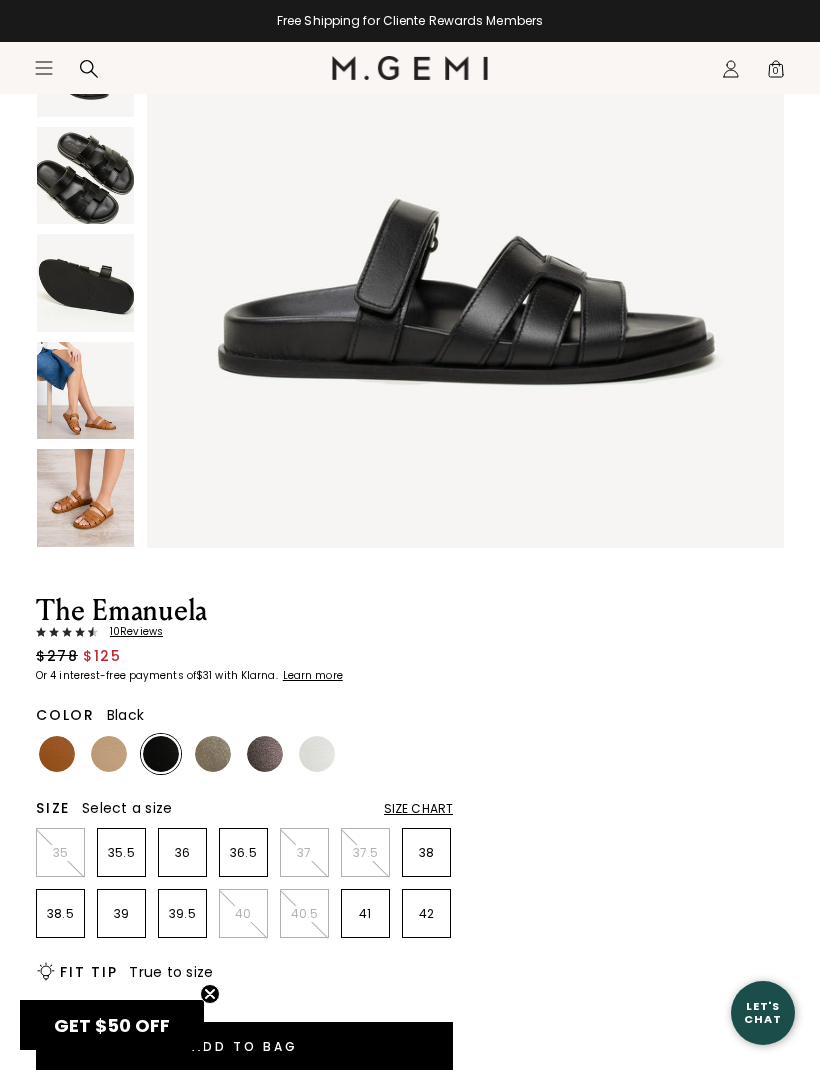 scroll, scrollTop: 0, scrollLeft: 0, axis: both 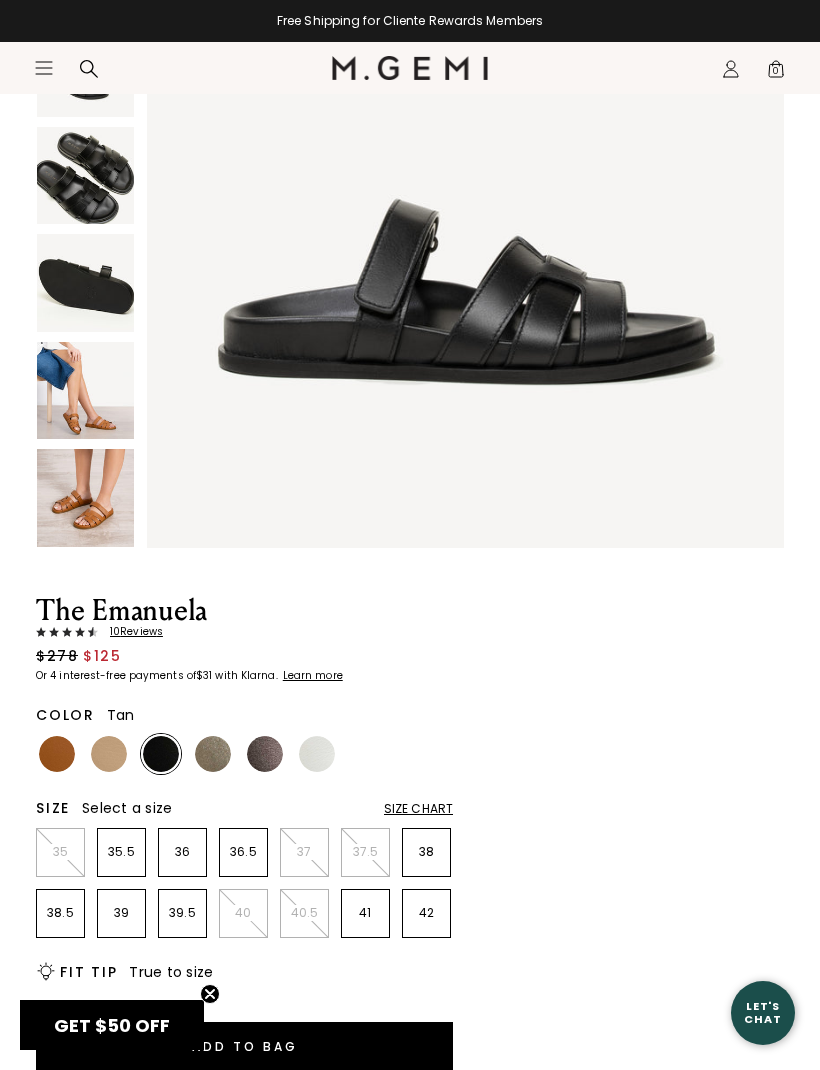 click at bounding box center [57, 754] 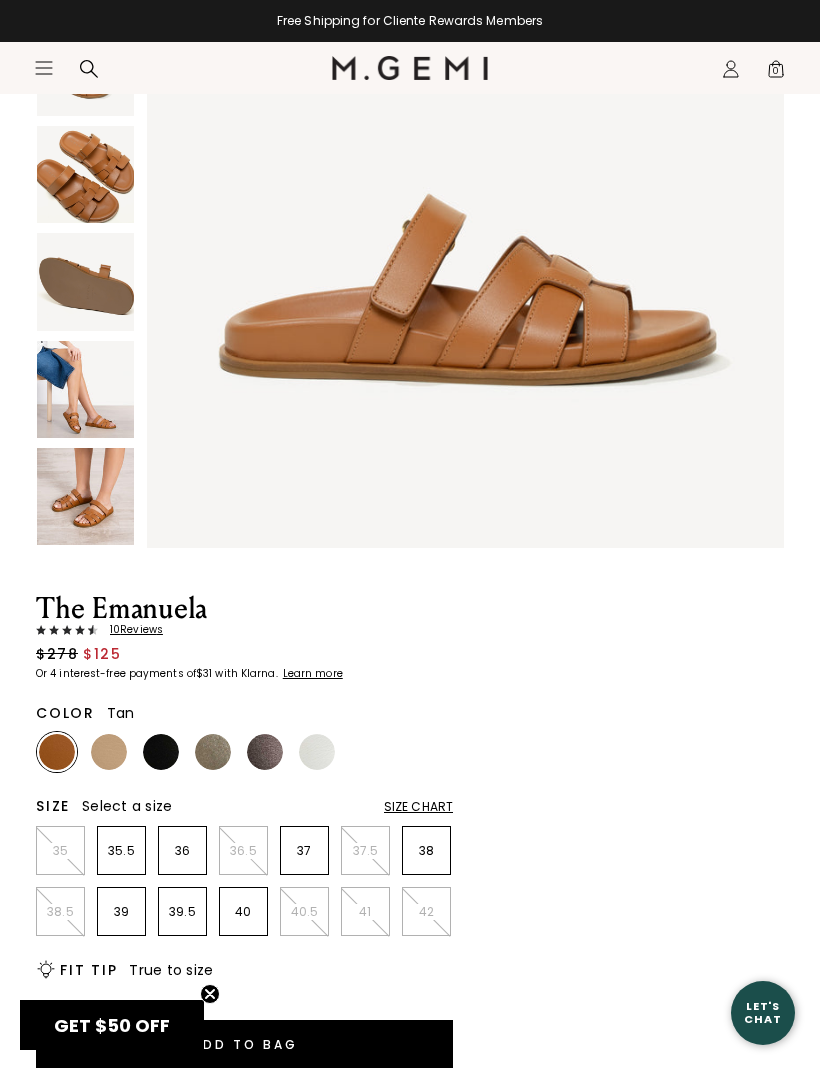 scroll, scrollTop: 0, scrollLeft: 0, axis: both 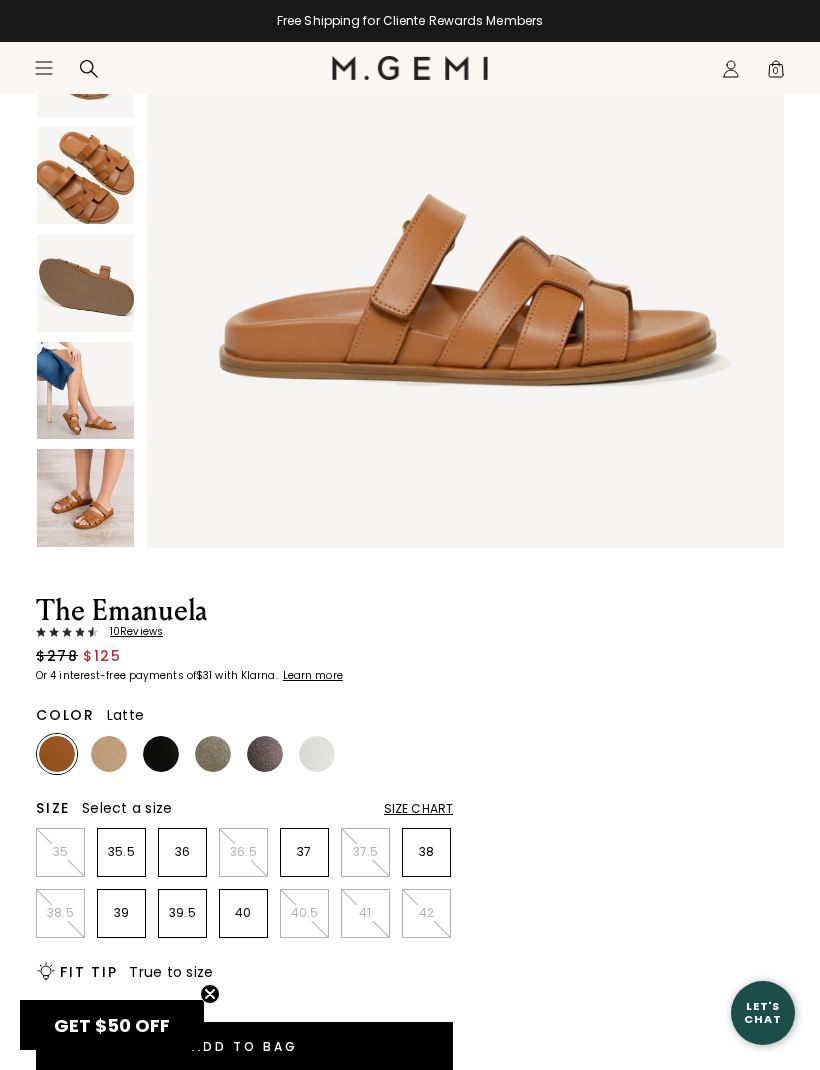 click at bounding box center [109, 754] 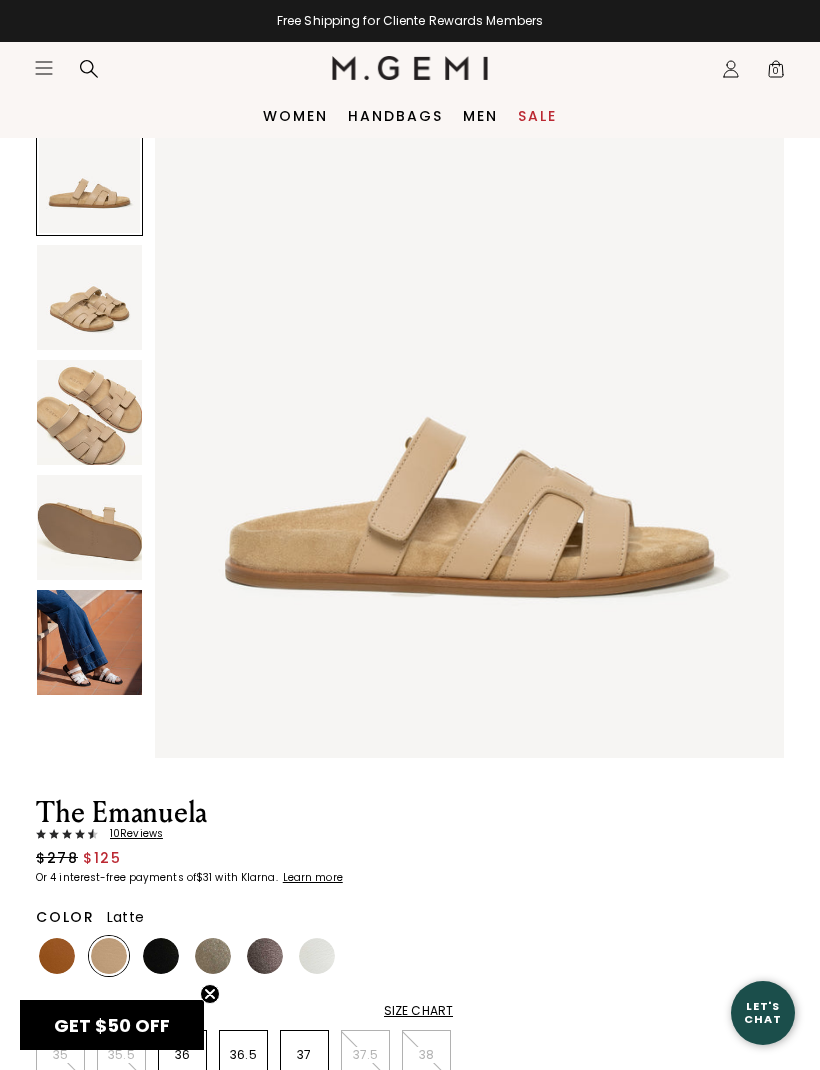 scroll, scrollTop: 13, scrollLeft: 0, axis: vertical 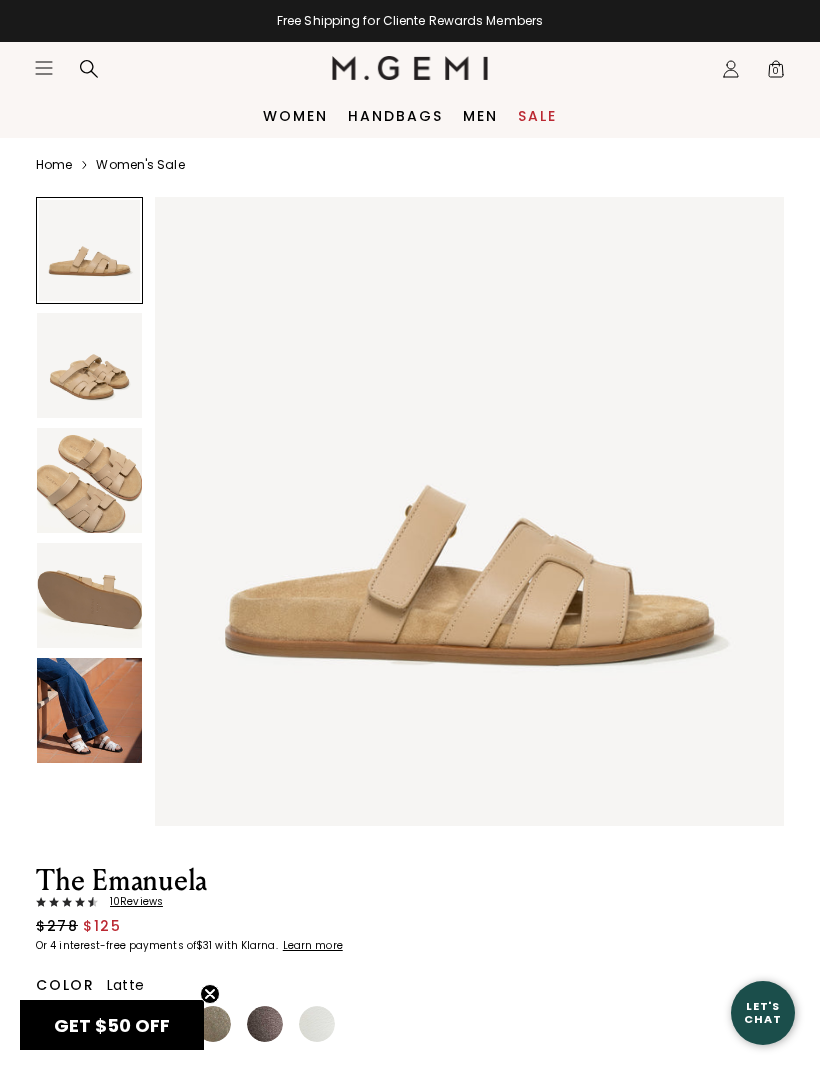 click on "Women's Sale" at bounding box center [140, 165] 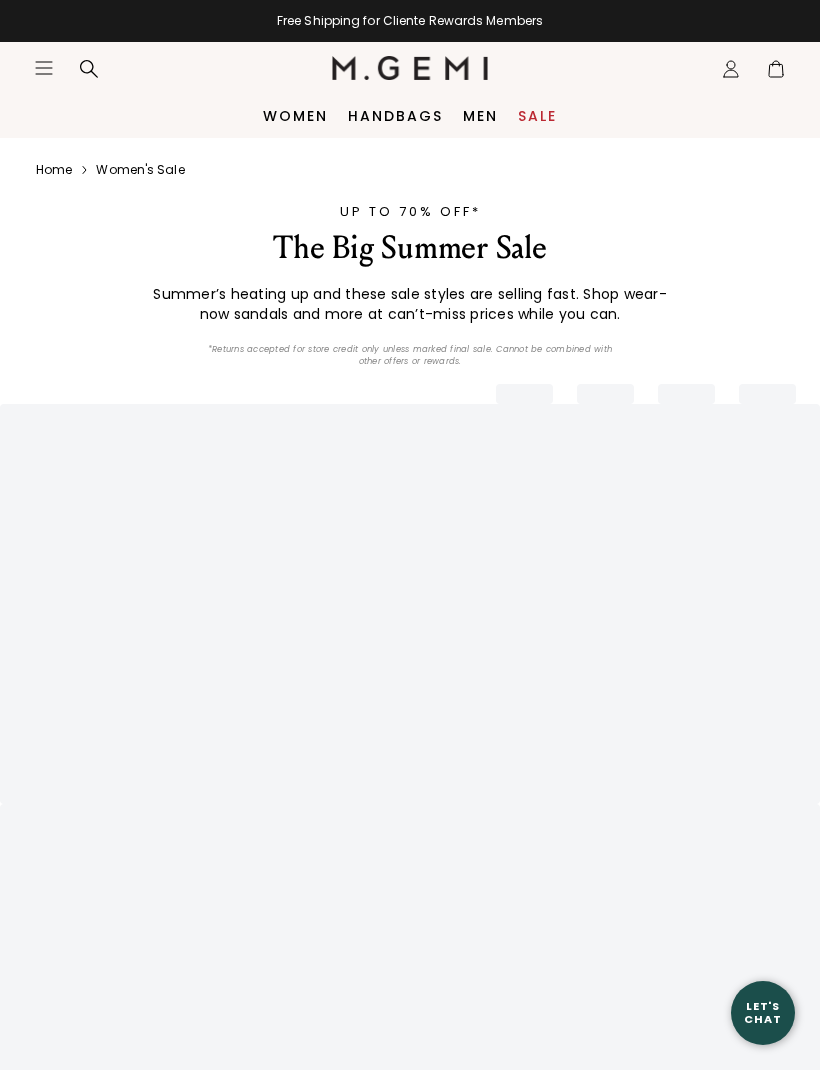 scroll, scrollTop: 0, scrollLeft: 0, axis: both 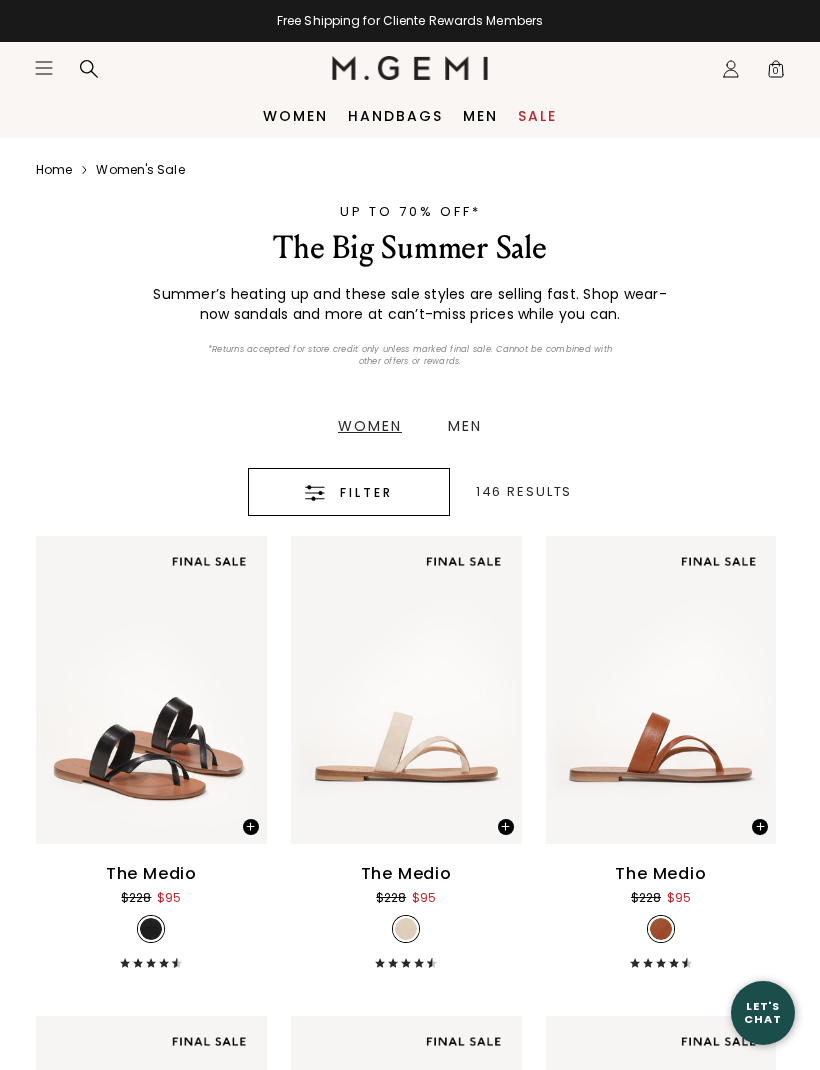 click on "Filter" at bounding box center [349, 493] 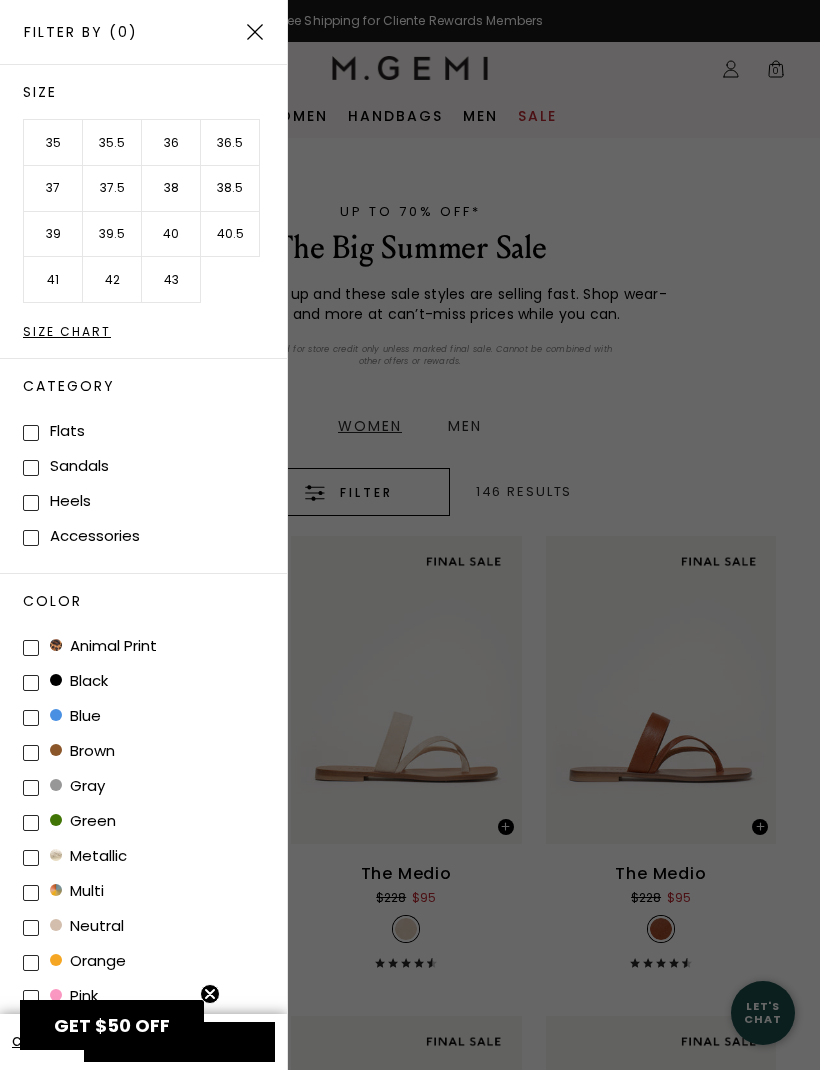click on "Size Chart" at bounding box center [155, 332] 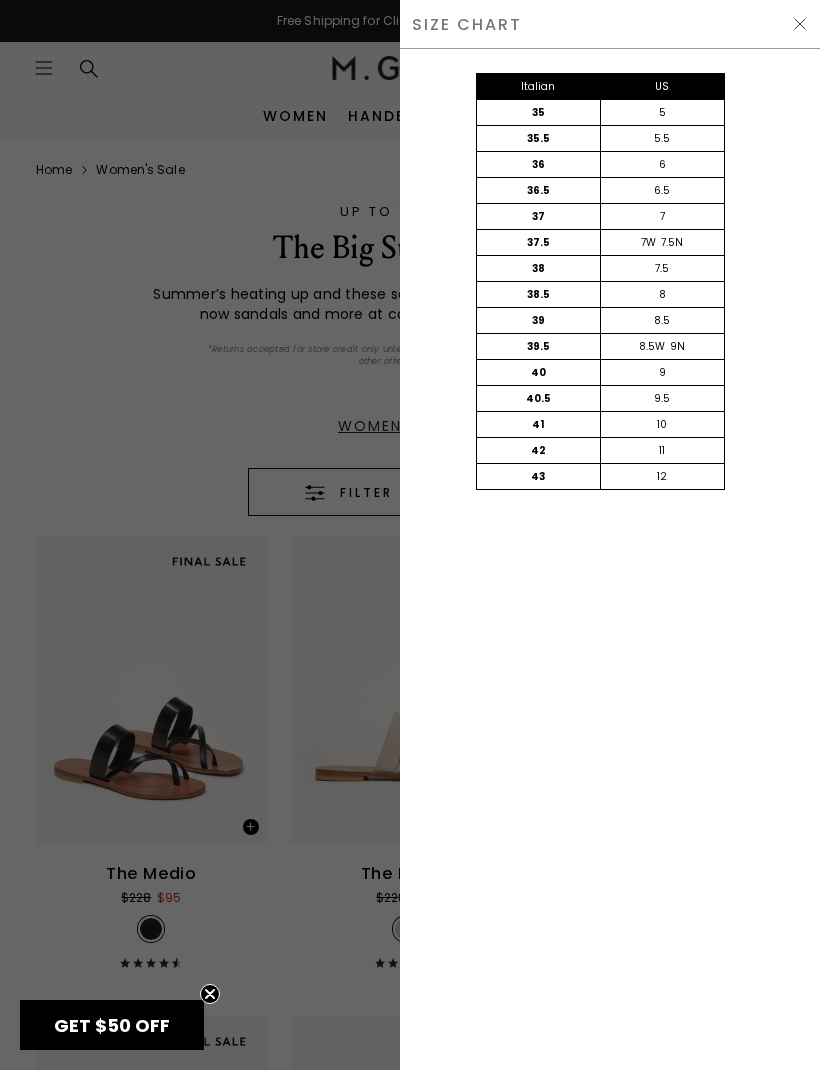 click at bounding box center (800, 24) 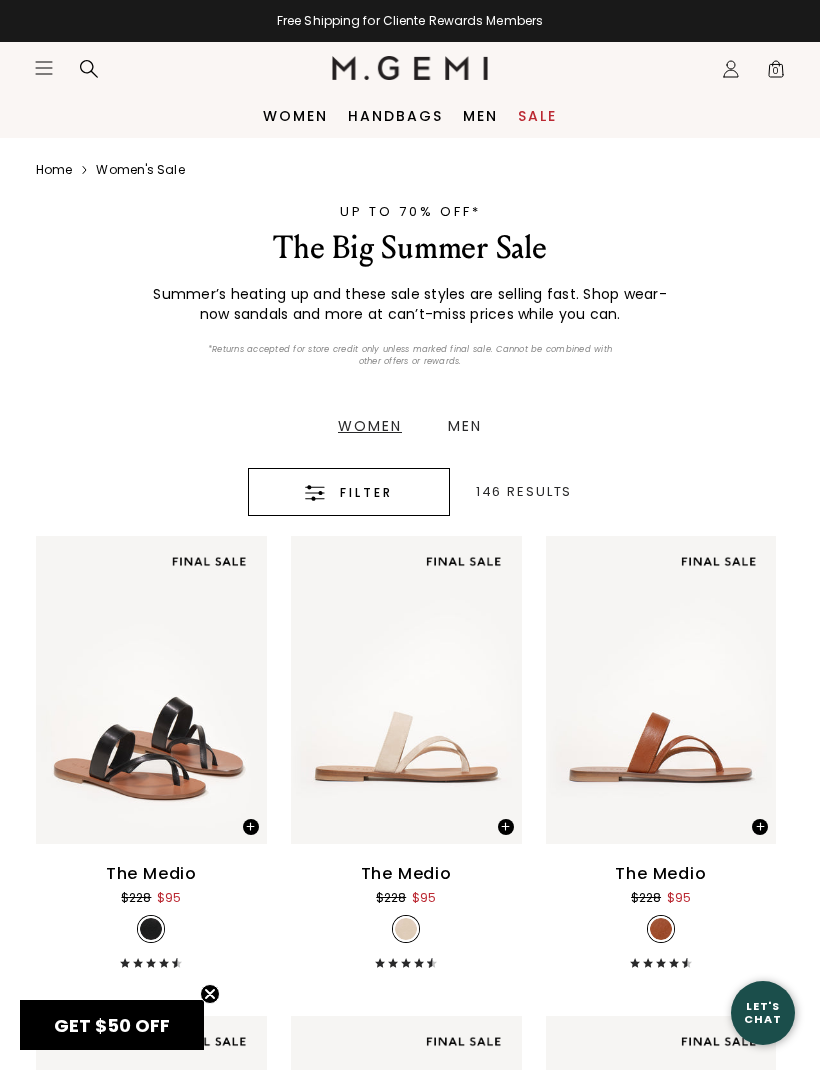 click on "Filter" at bounding box center (366, 493) 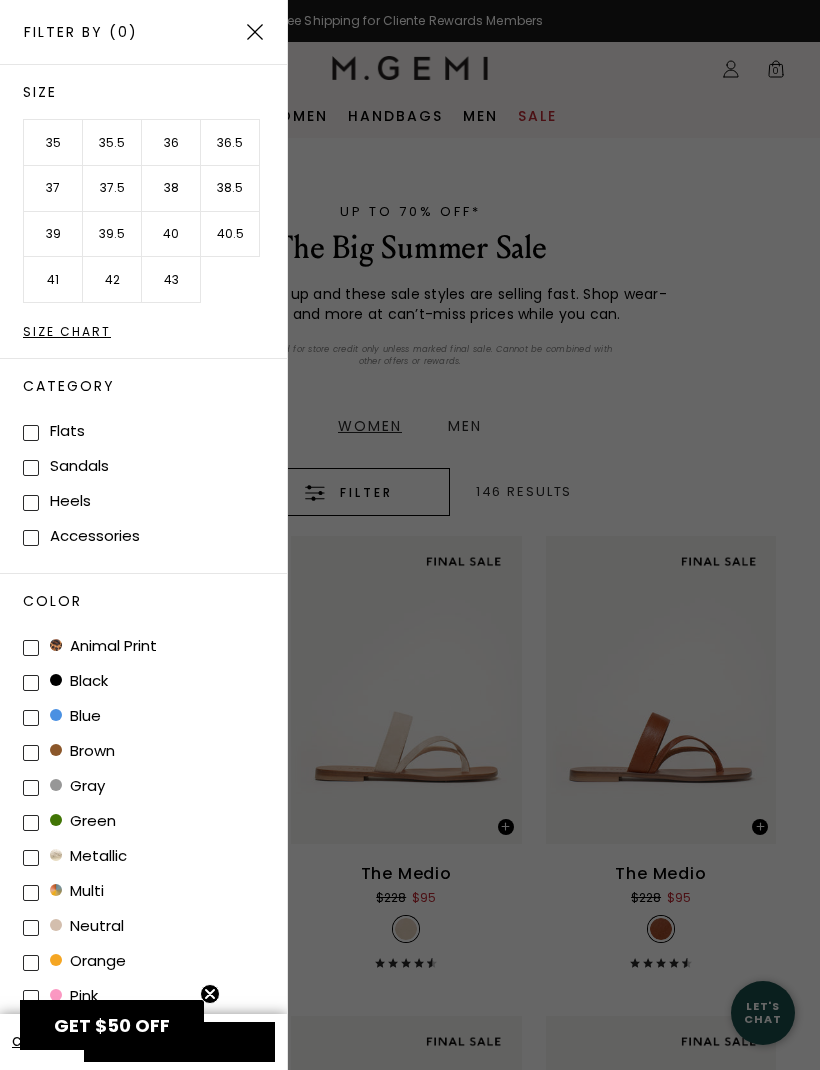 click on "38.5" at bounding box center (230, 189) 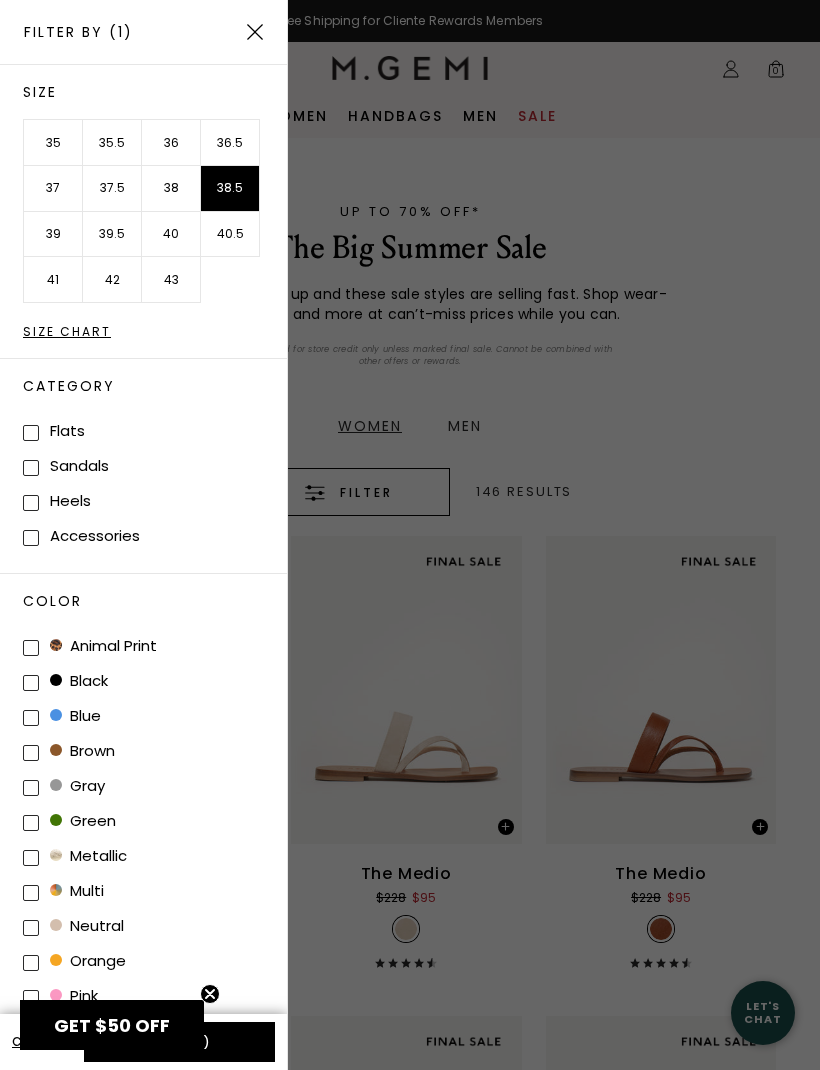 click on "Filter By (1)" at bounding box center (143, 32) 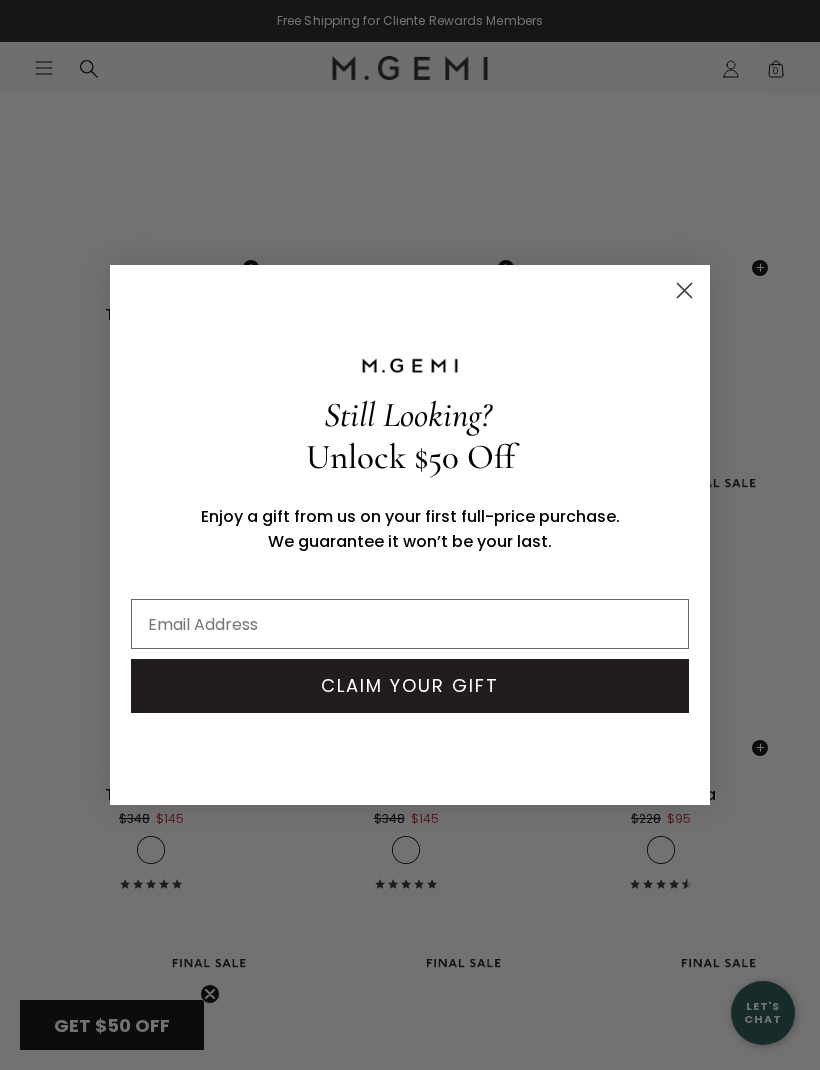 scroll, scrollTop: 7799, scrollLeft: 0, axis: vertical 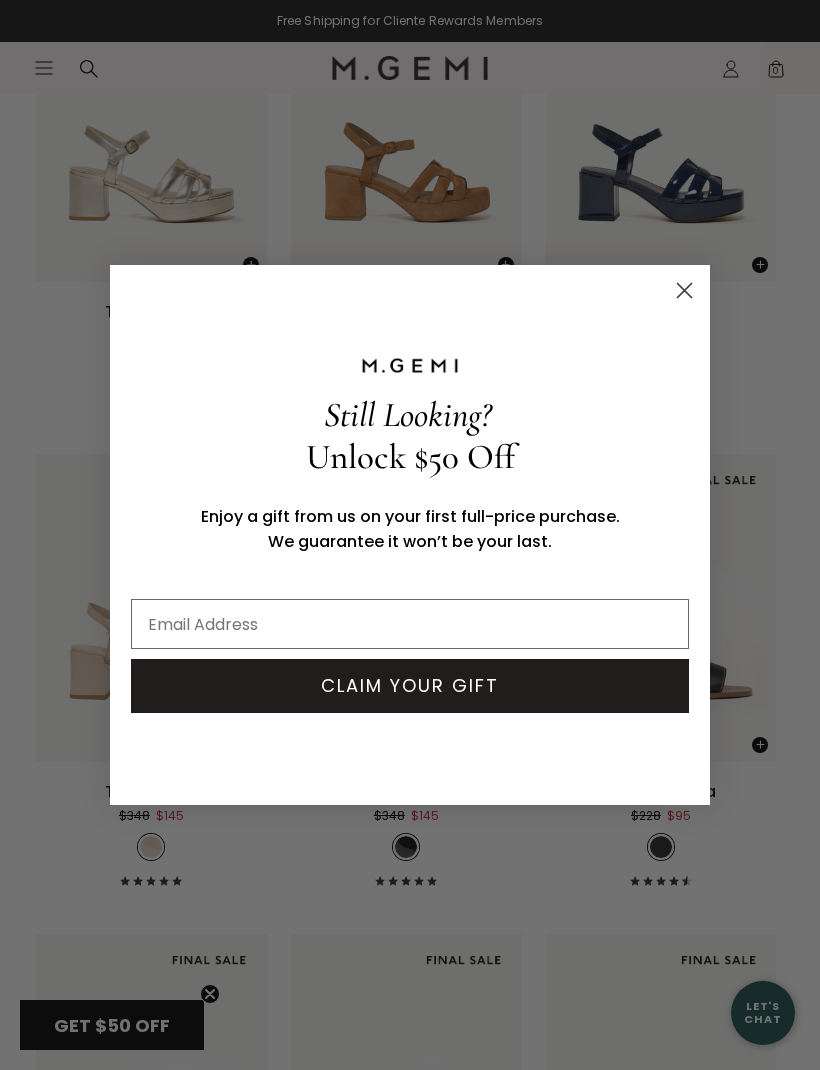 click 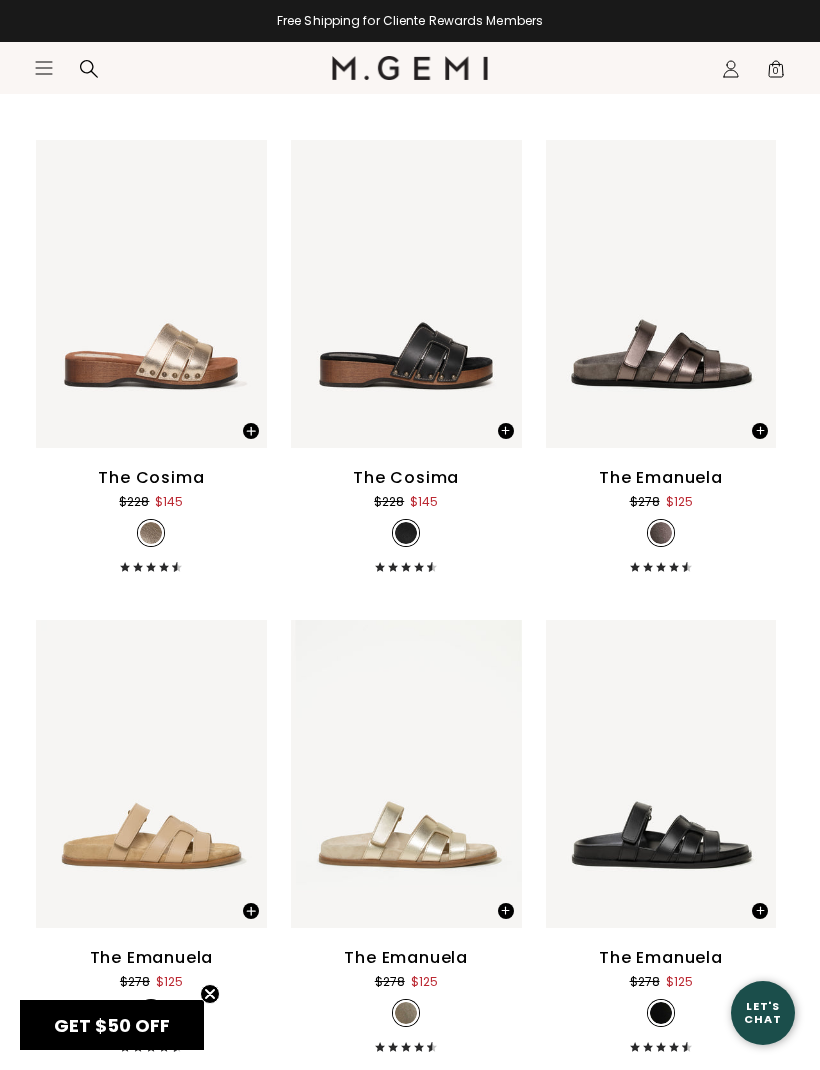 scroll, scrollTop: 10579, scrollLeft: 0, axis: vertical 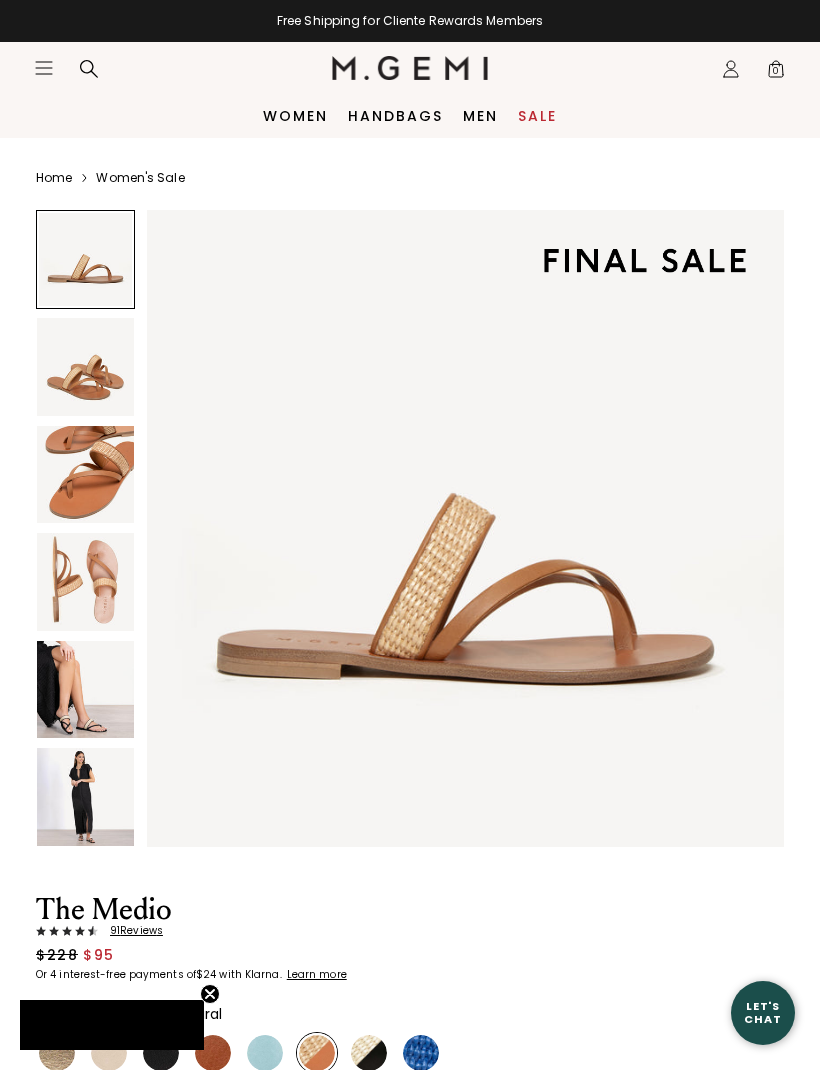 click at bounding box center (85, 474) 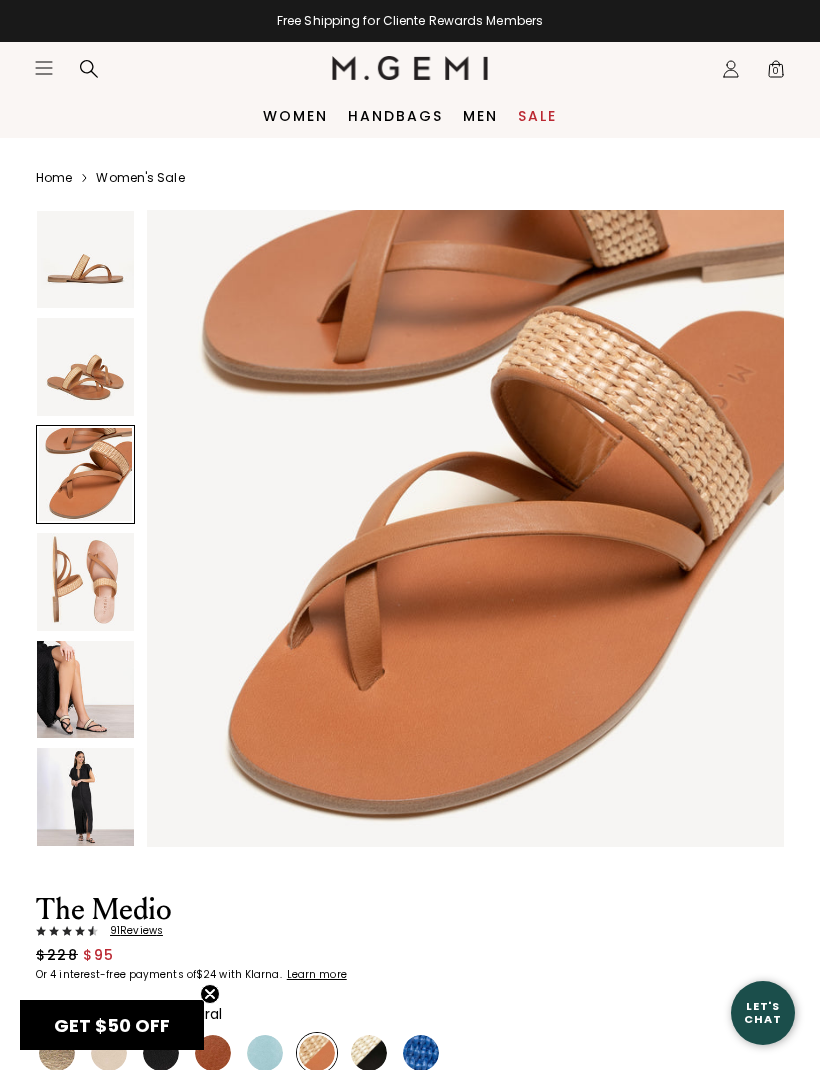 click at bounding box center [85, 581] 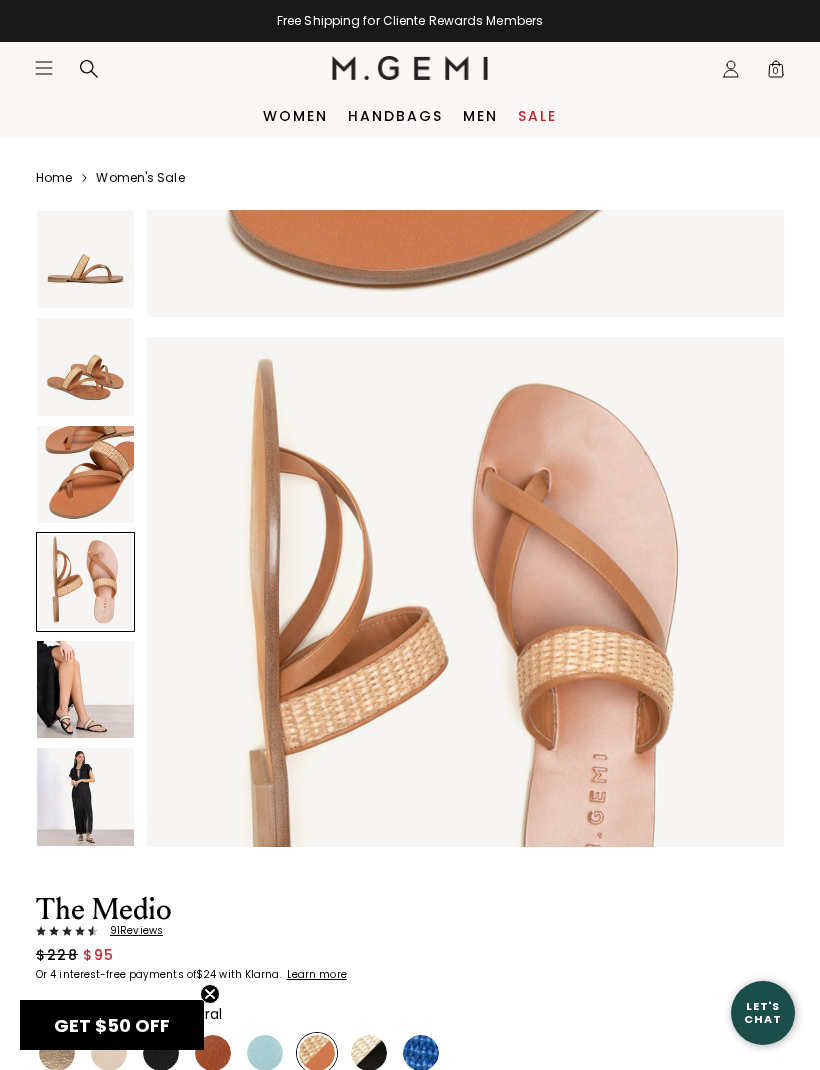 scroll, scrollTop: 1970, scrollLeft: 0, axis: vertical 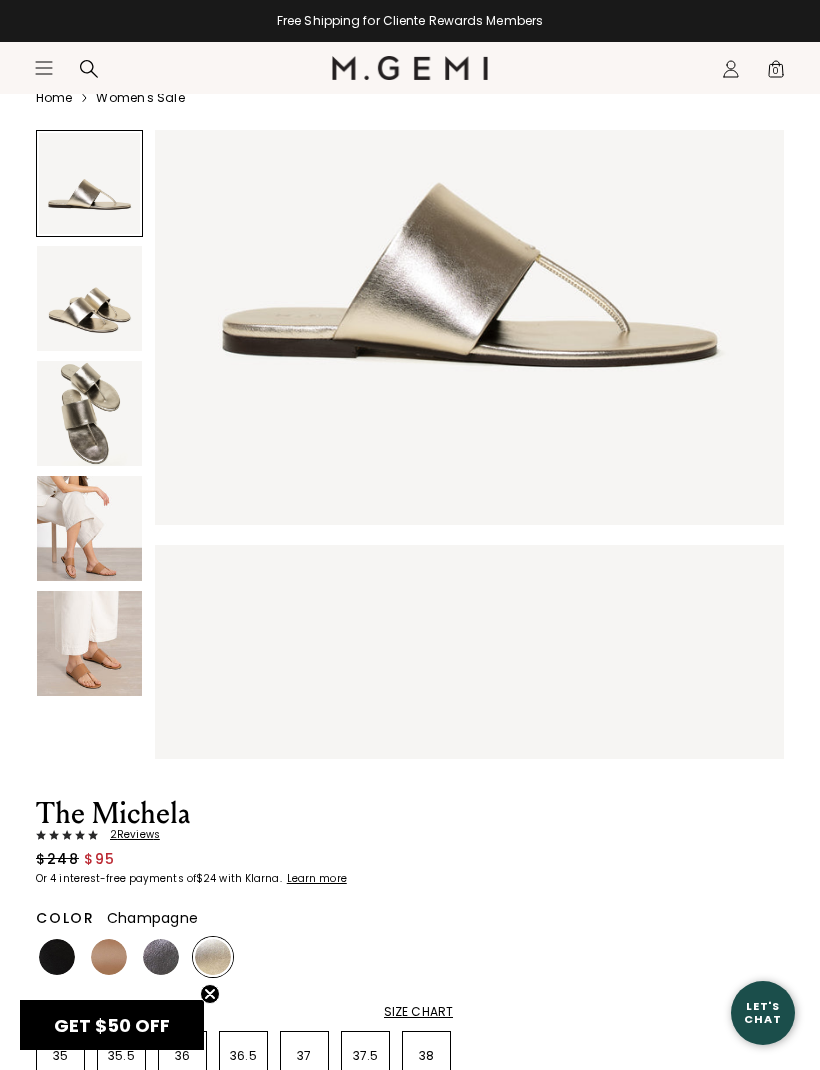 click at bounding box center (89, 528) 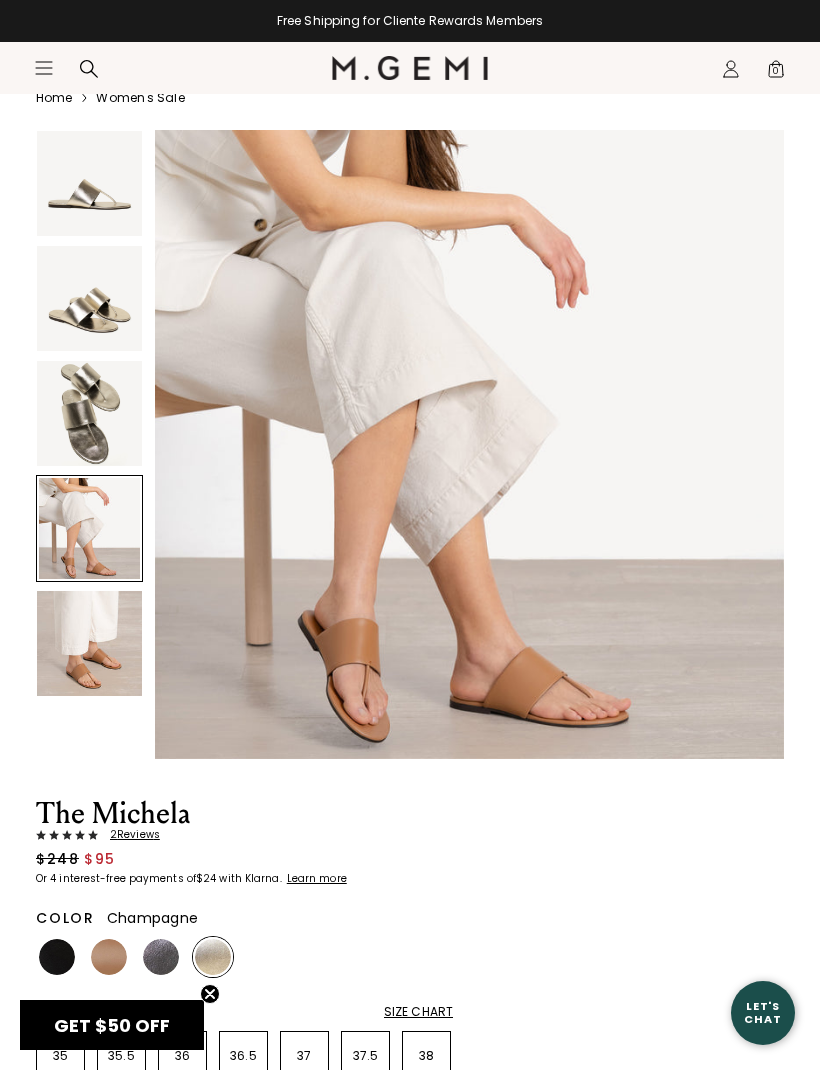 click at bounding box center (89, 413) 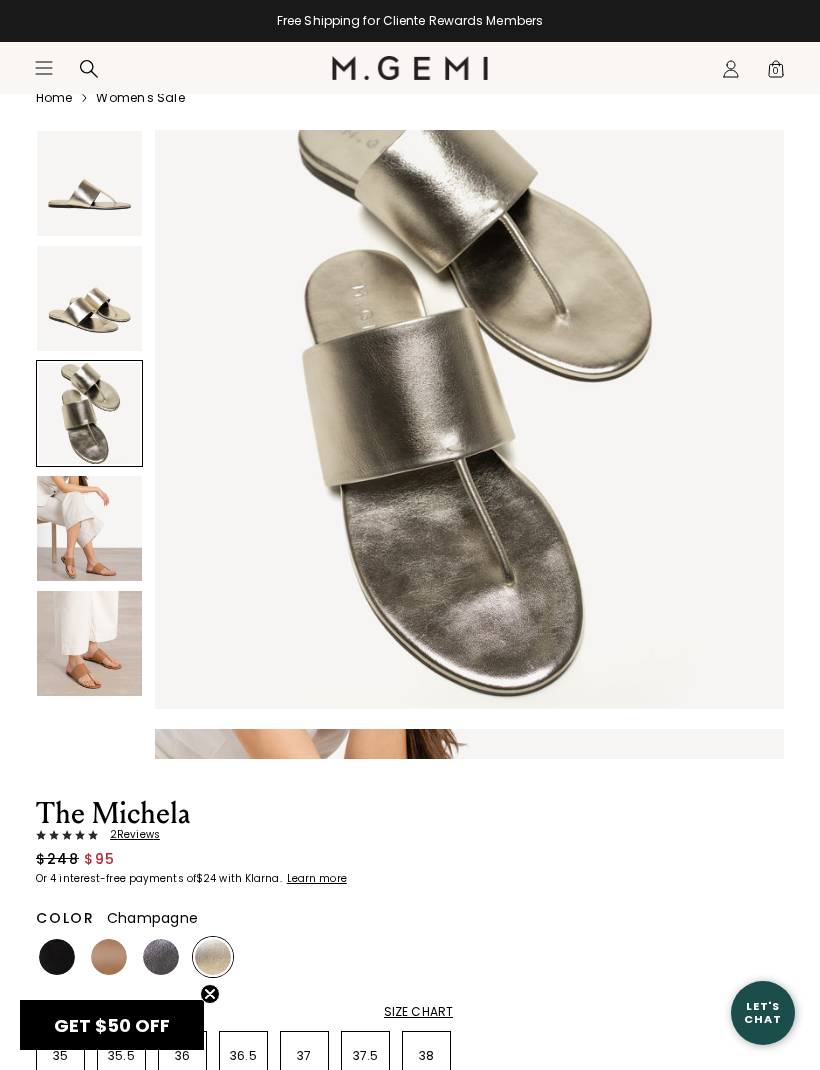 scroll, scrollTop: 1298, scrollLeft: 0, axis: vertical 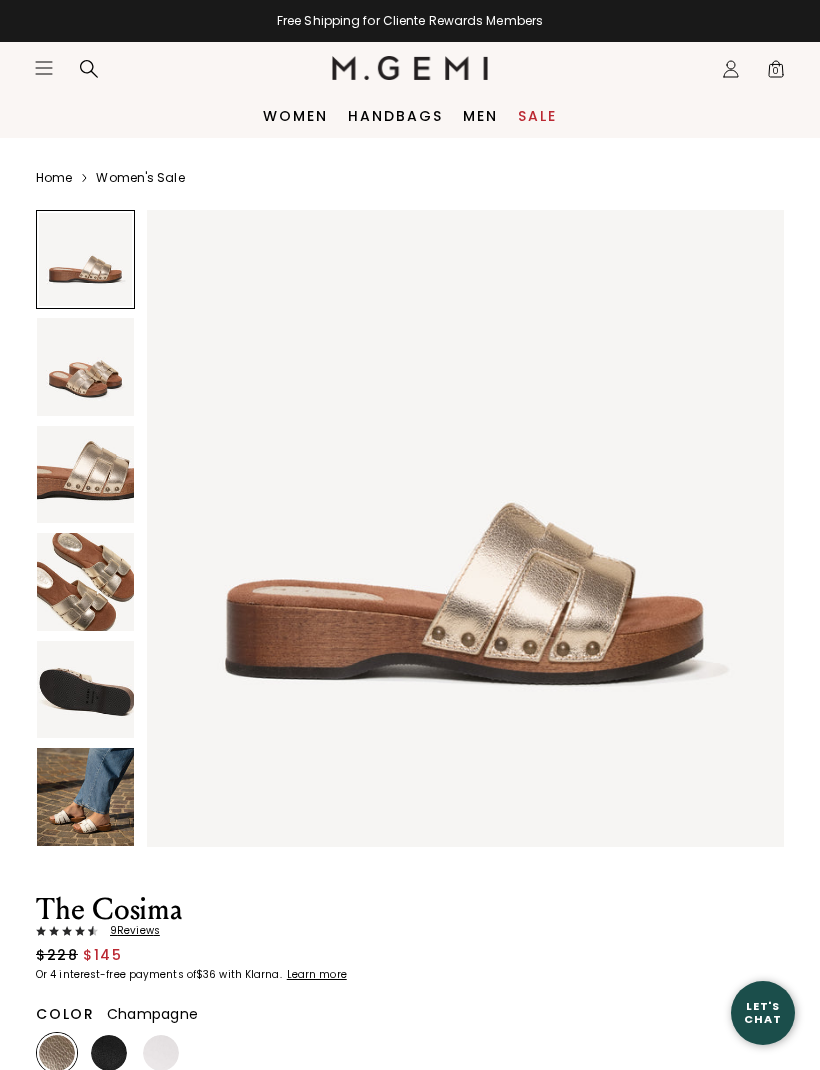 click at bounding box center [85, 796] 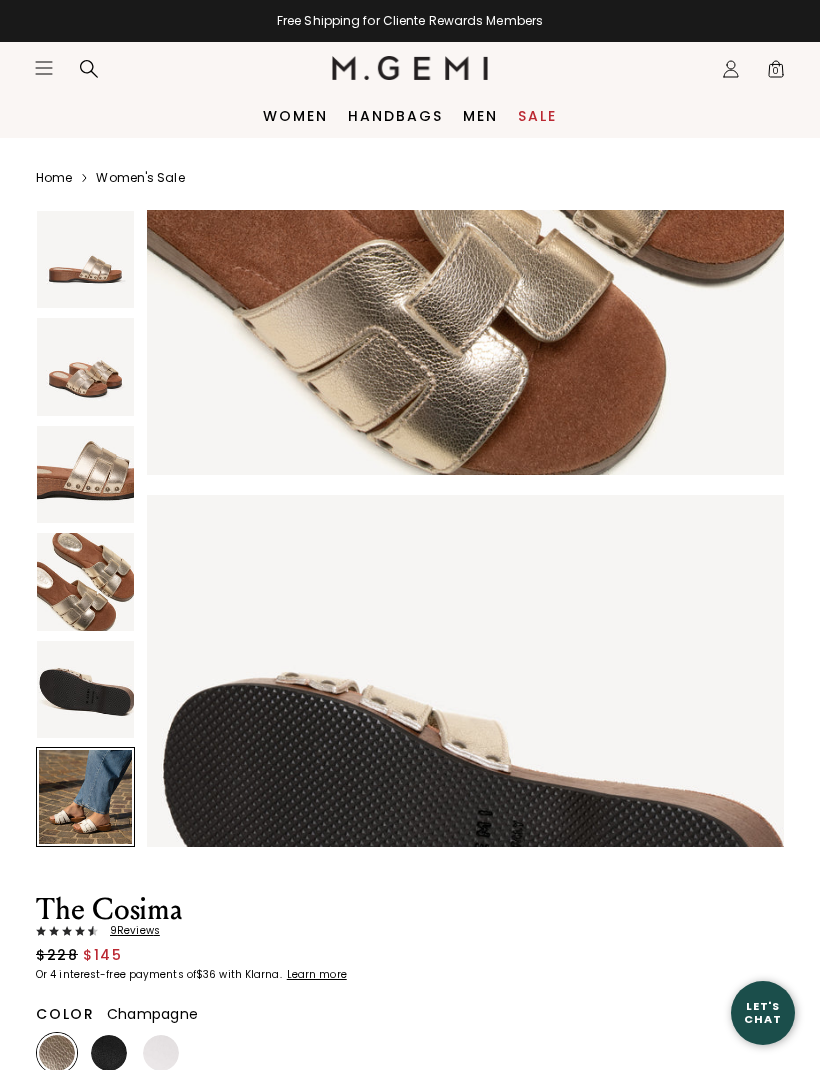 scroll, scrollTop: 3283, scrollLeft: 0, axis: vertical 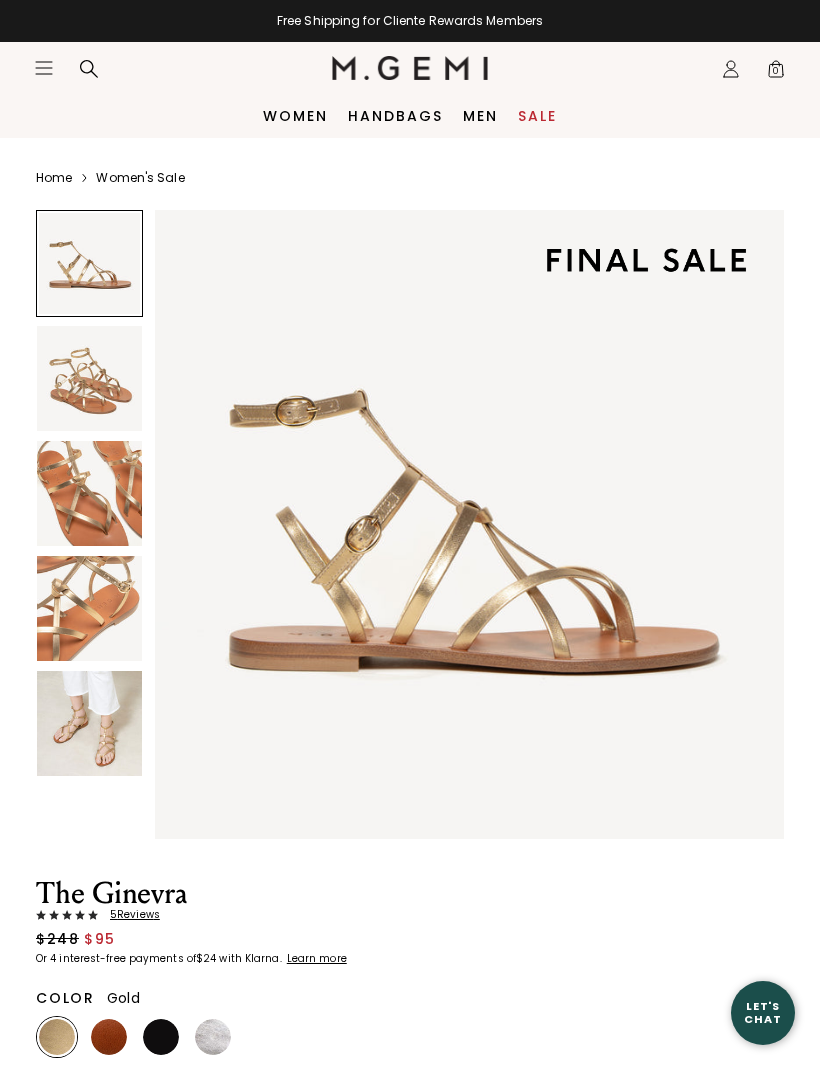 click at bounding box center [89, 723] 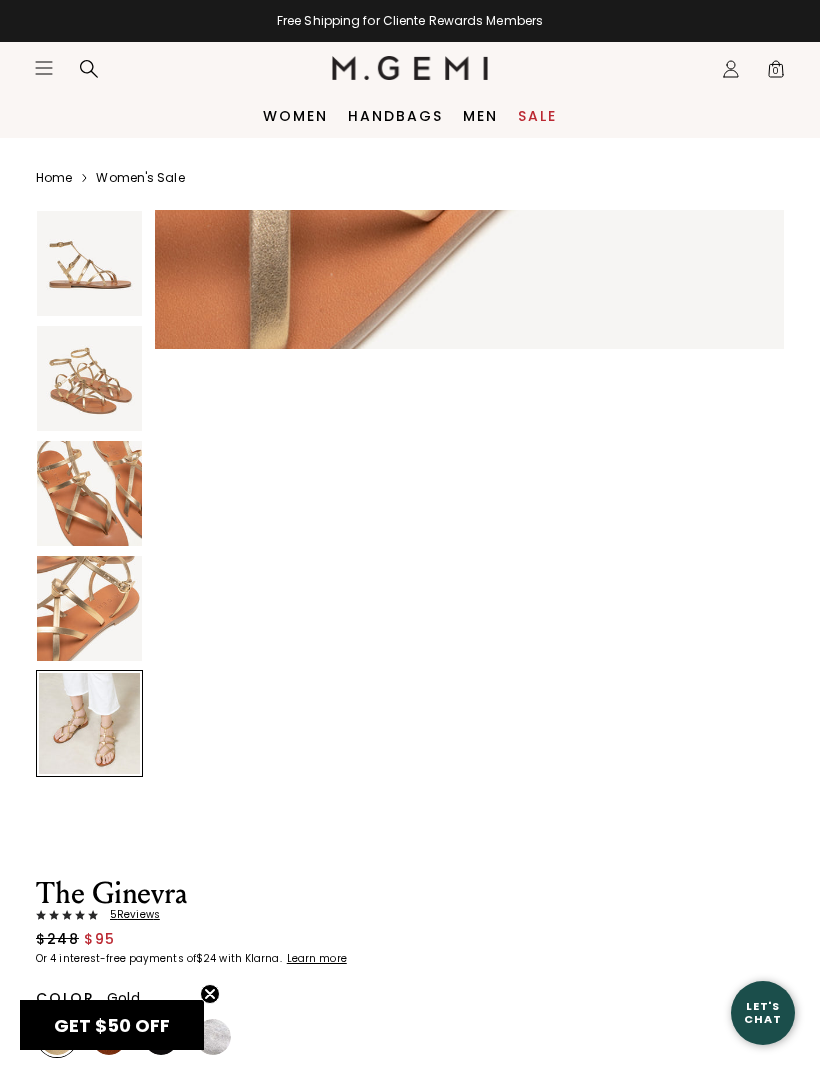 scroll, scrollTop: 2596, scrollLeft: 0, axis: vertical 